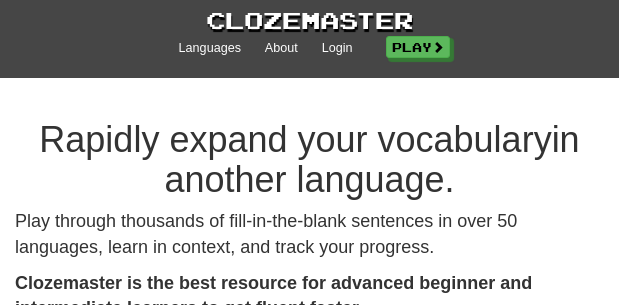 click on "Play" at bounding box center [418, 47] 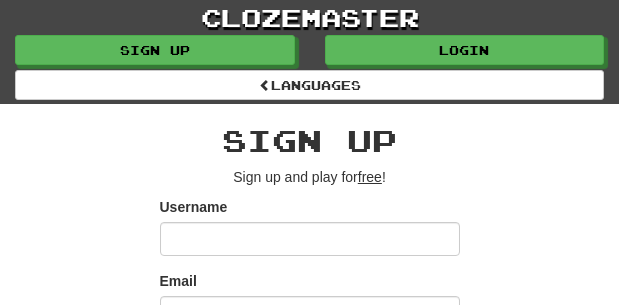 scroll, scrollTop: 0, scrollLeft: 0, axis: both 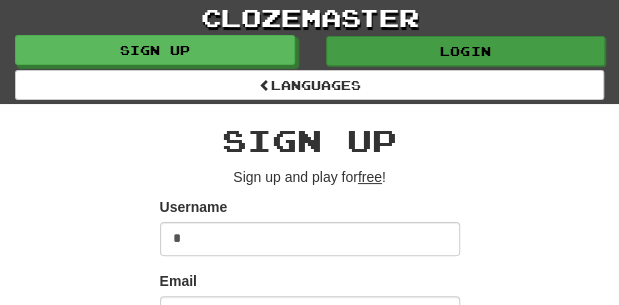 type on "*" 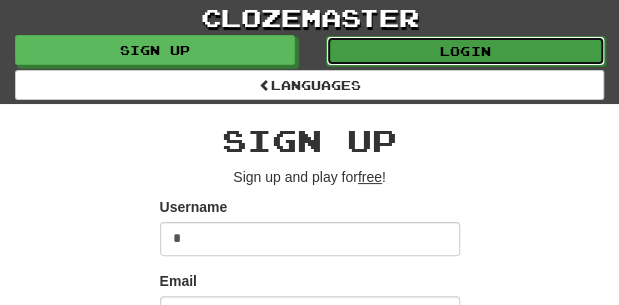 click on "Login" at bounding box center [466, 51] 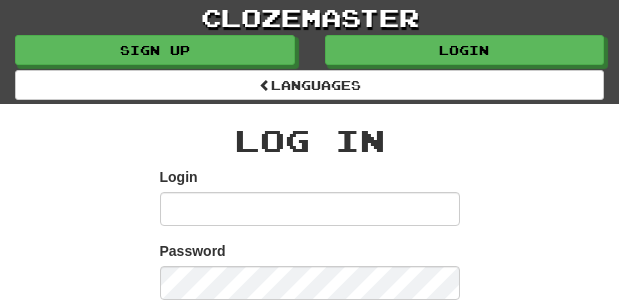 scroll, scrollTop: 0, scrollLeft: 0, axis: both 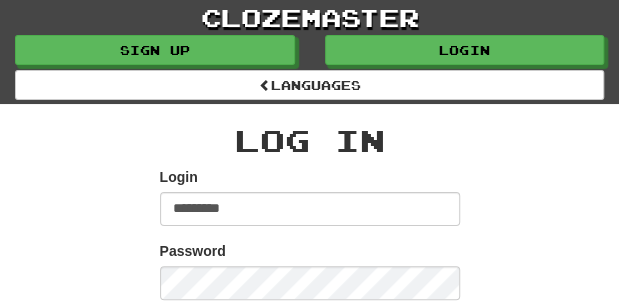 type on "*********" 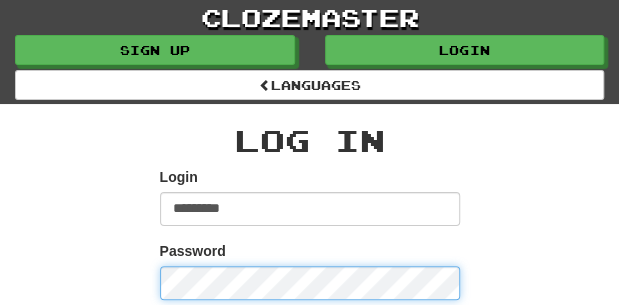click on "******" at bounding box center (310, 381) 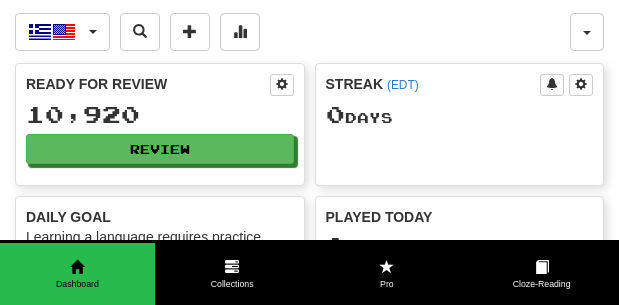 scroll, scrollTop: 0, scrollLeft: 0, axis: both 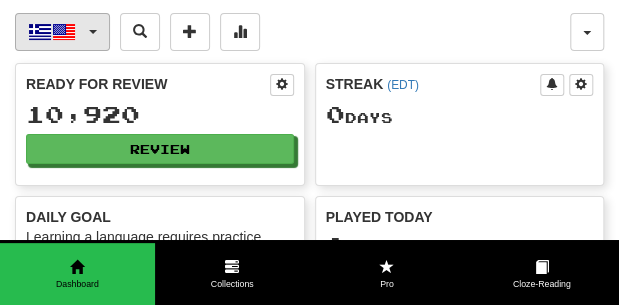 click on "Ελληνικά  /  English" at bounding box center [62, 32] 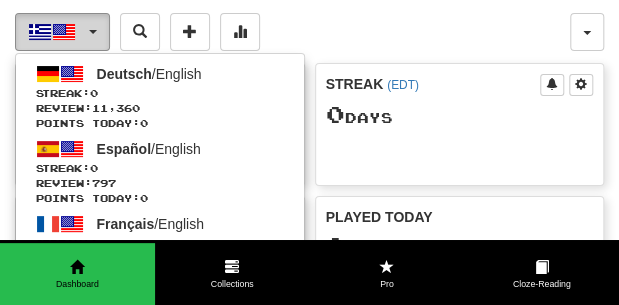 type 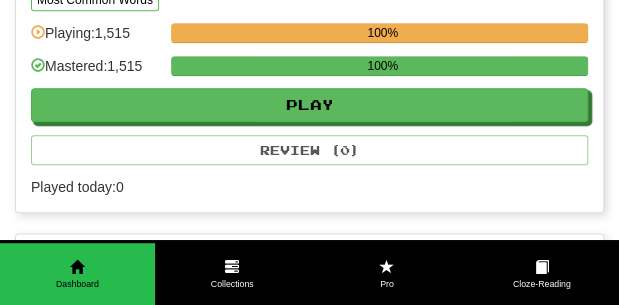 scroll, scrollTop: 480, scrollLeft: 0, axis: vertical 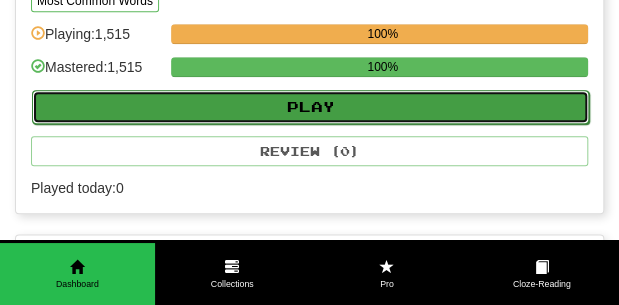 click on "Play" at bounding box center (310, 107) 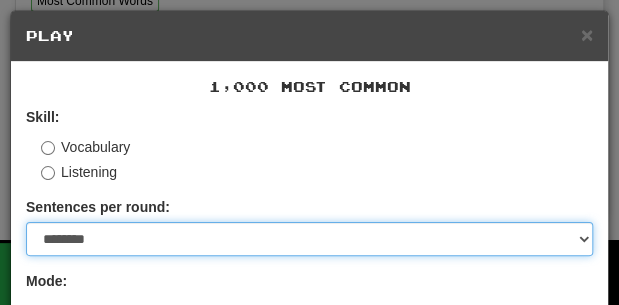 select on "**" 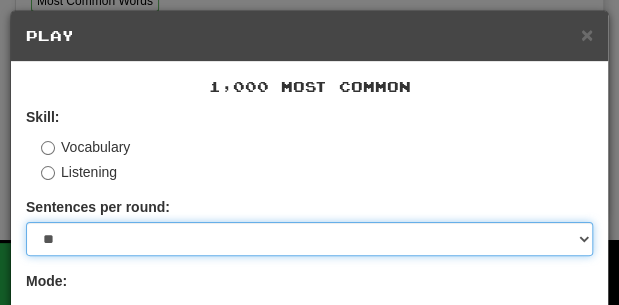 click on "**" at bounding box center (0, 0) 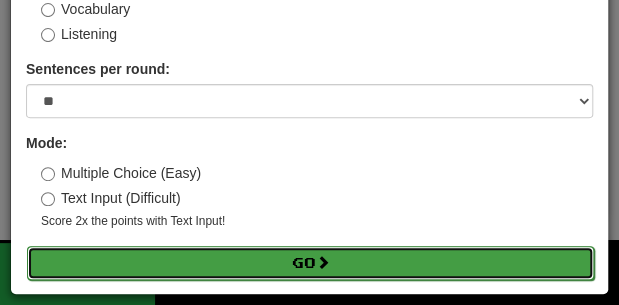 click on "Go" at bounding box center (310, 263) 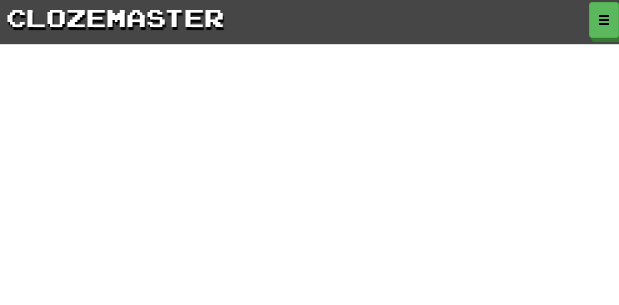 scroll, scrollTop: 0, scrollLeft: 0, axis: both 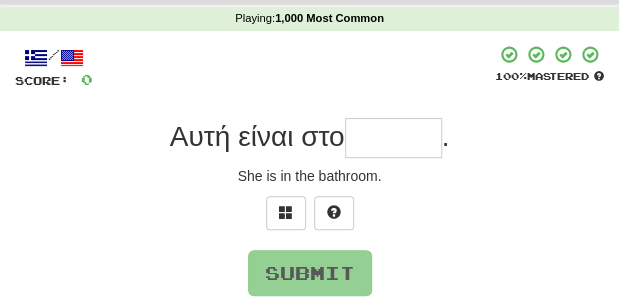 type on "*" 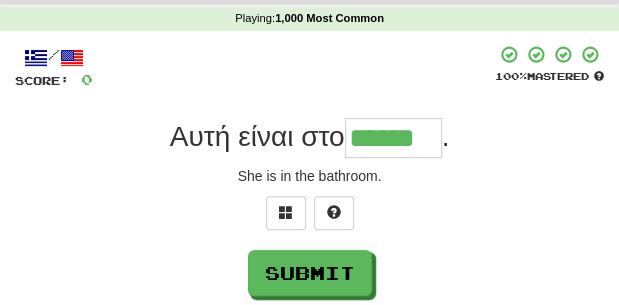 type on "******" 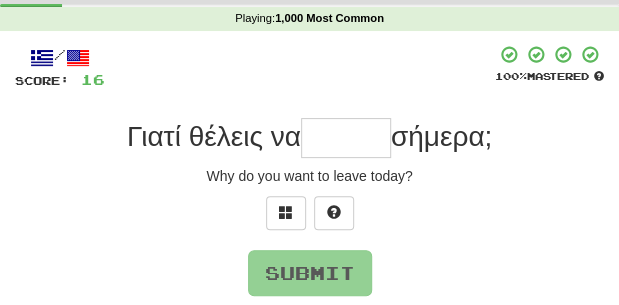 click at bounding box center (346, 138) 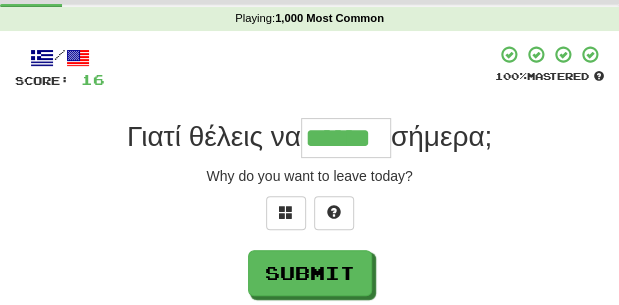 type on "******" 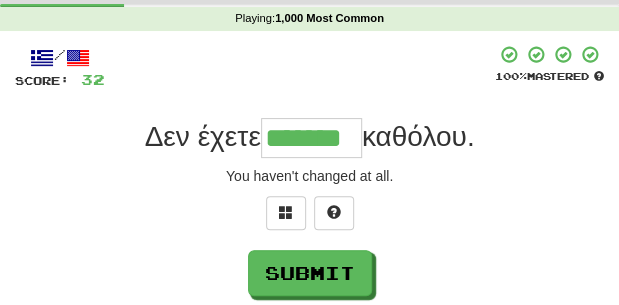type on "*******" 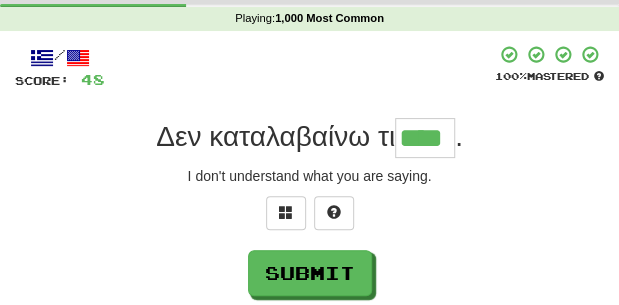 type on "****" 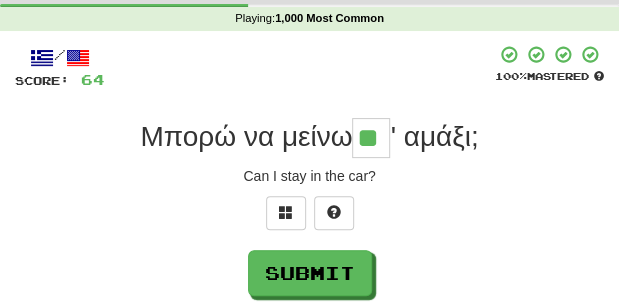 type on "**" 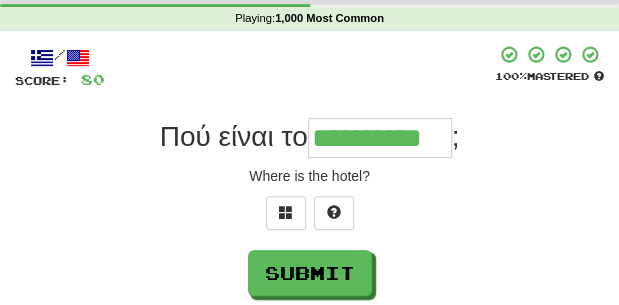 type on "**********" 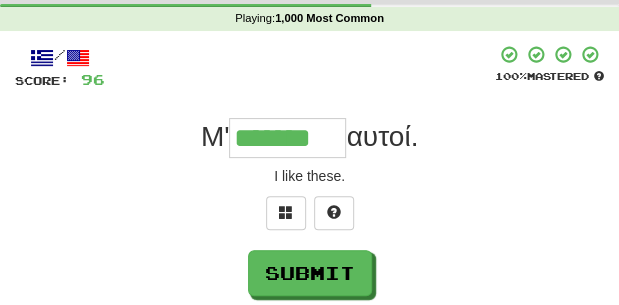 type on "*******" 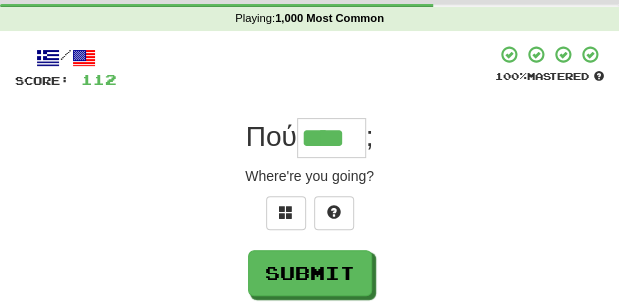 type on "****" 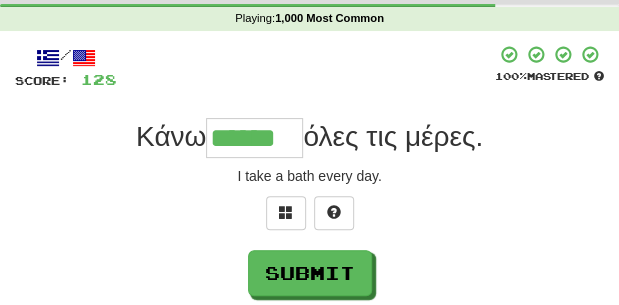 type on "******" 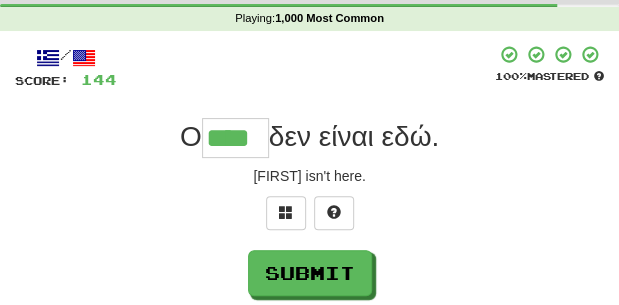 type on "****" 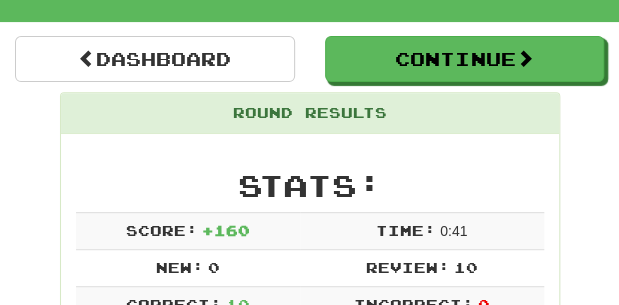 scroll, scrollTop: 130, scrollLeft: 0, axis: vertical 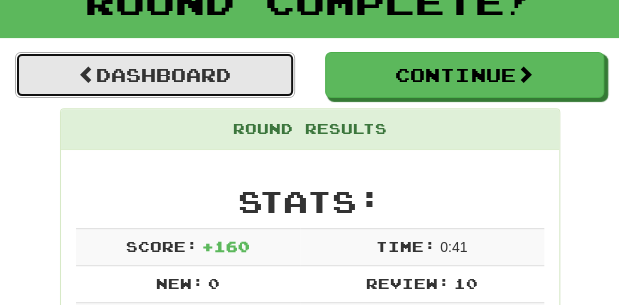 click on "Dashboard" at bounding box center (155, 75) 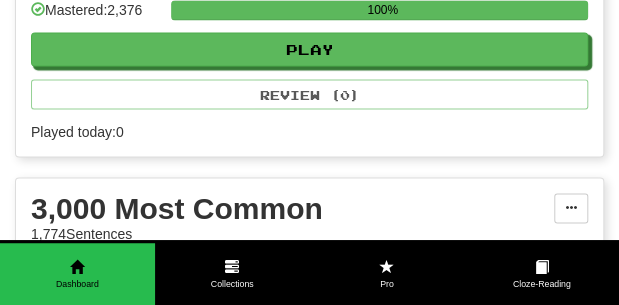 scroll, scrollTop: 917, scrollLeft: 0, axis: vertical 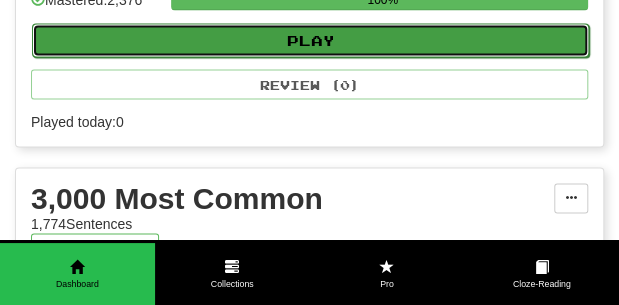 click on "Play" at bounding box center (310, 41) 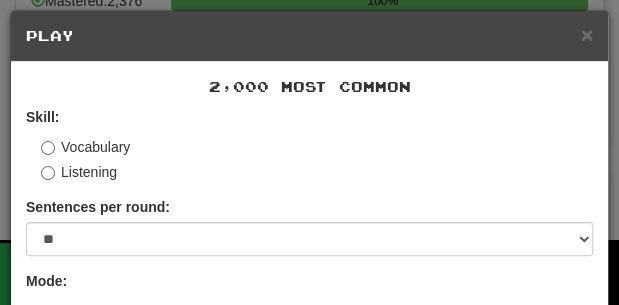 scroll, scrollTop: 139, scrollLeft: 0, axis: vertical 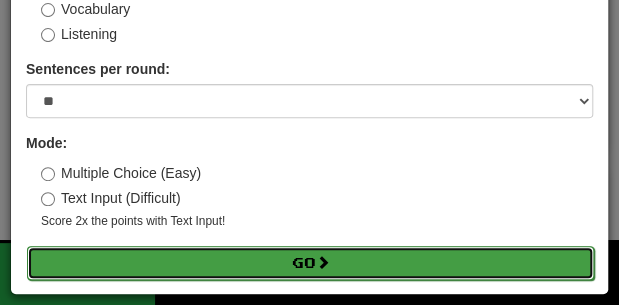 click on "Go" at bounding box center [310, 263] 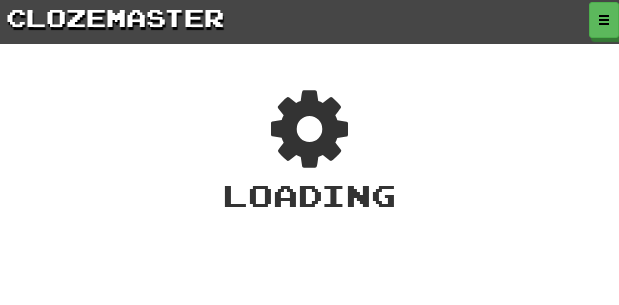 scroll, scrollTop: 0, scrollLeft: 0, axis: both 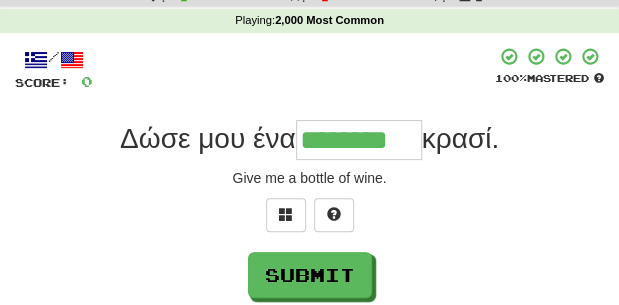 type on "********" 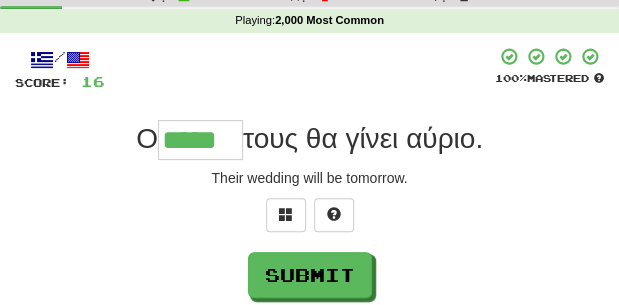 type on "*****" 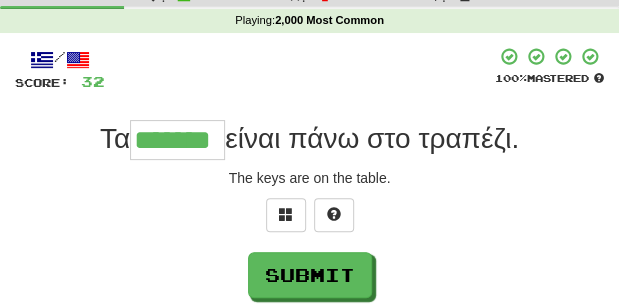 type on "*******" 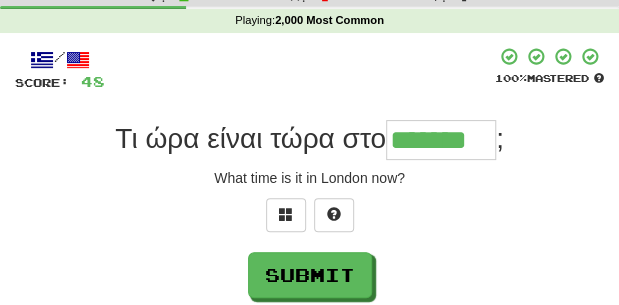 type on "*******" 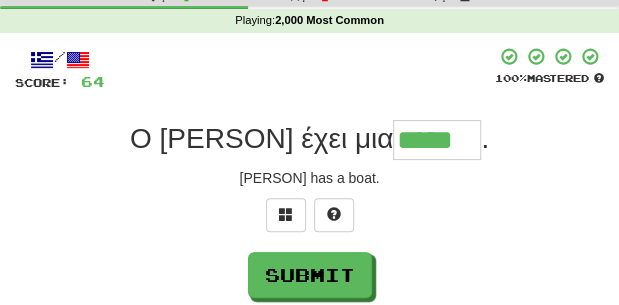 type on "*****" 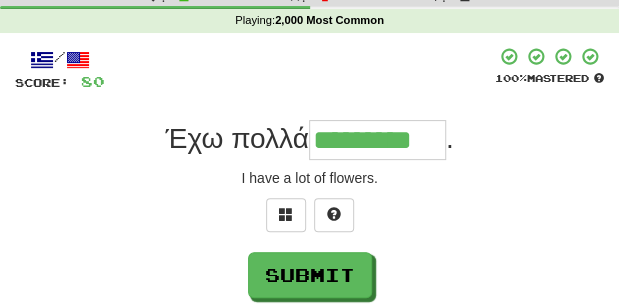 type on "*********" 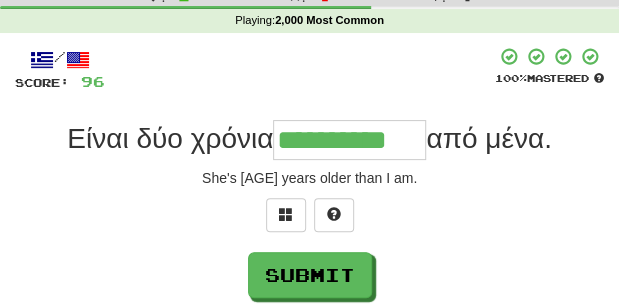 type on "**********" 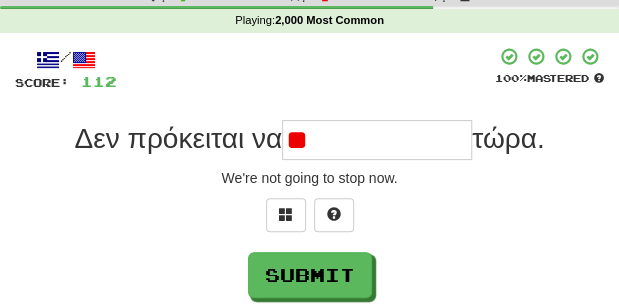 type on "*" 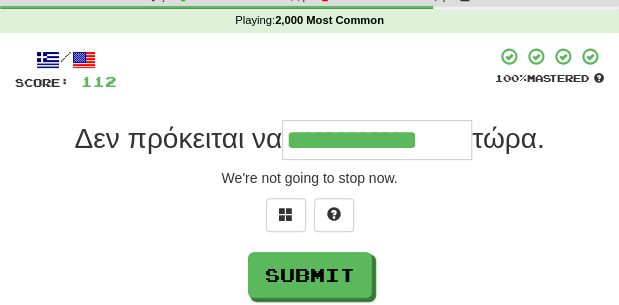 type on "**********" 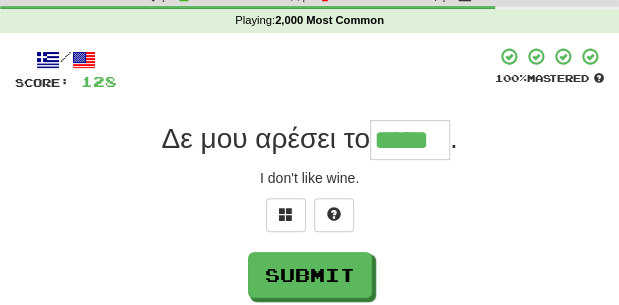 type on "*****" 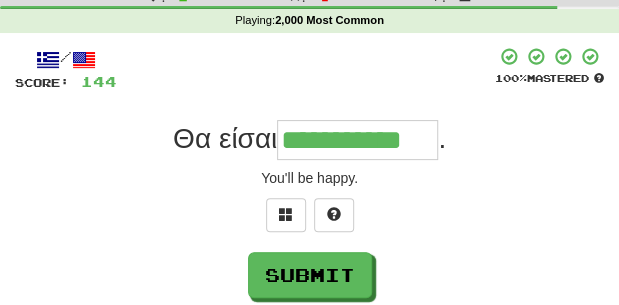 type on "**********" 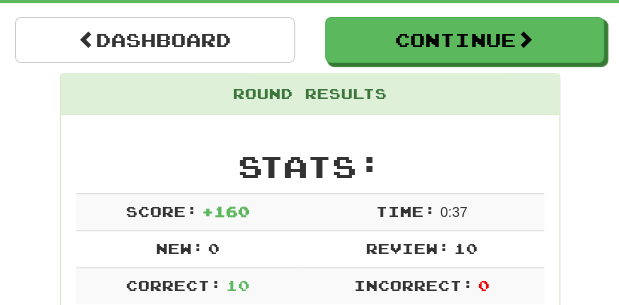 scroll, scrollTop: 139, scrollLeft: 0, axis: vertical 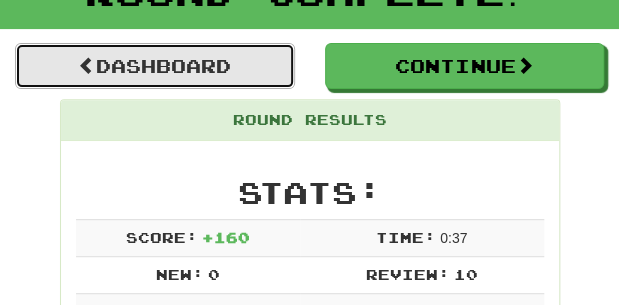 click on "Dashboard" at bounding box center [155, 66] 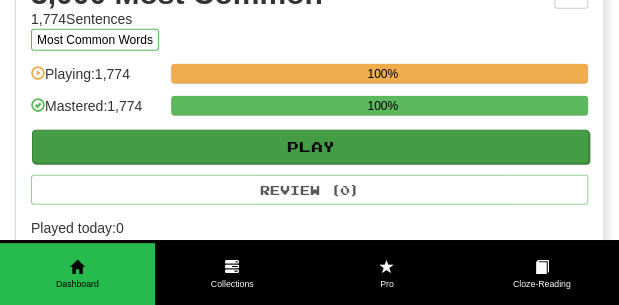 scroll, scrollTop: 1185, scrollLeft: 0, axis: vertical 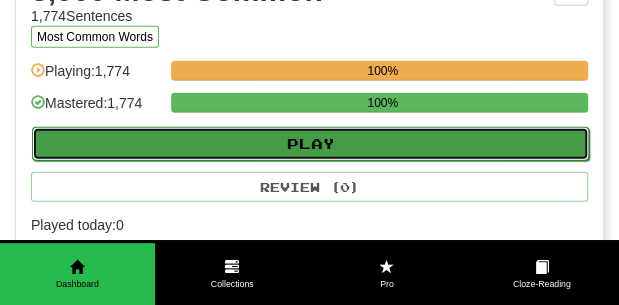 click on "Play" at bounding box center [310, 144] 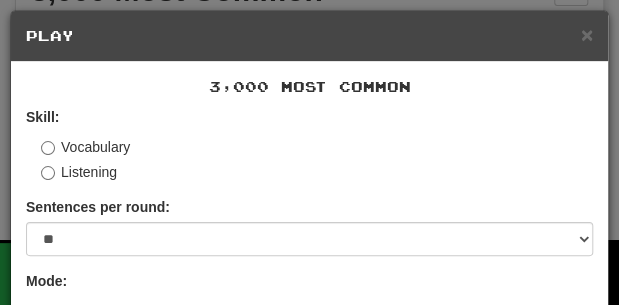scroll, scrollTop: 139, scrollLeft: 0, axis: vertical 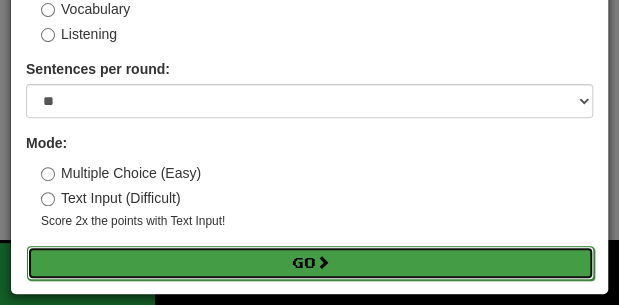 click on "Go" at bounding box center [310, 263] 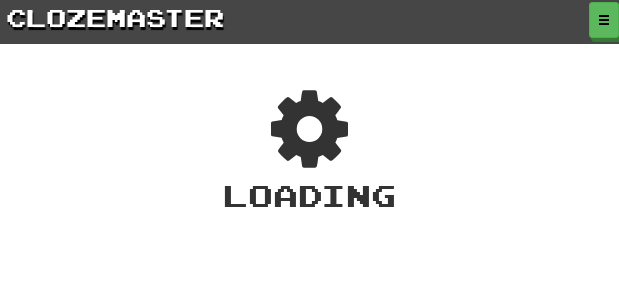 scroll, scrollTop: 0, scrollLeft: 0, axis: both 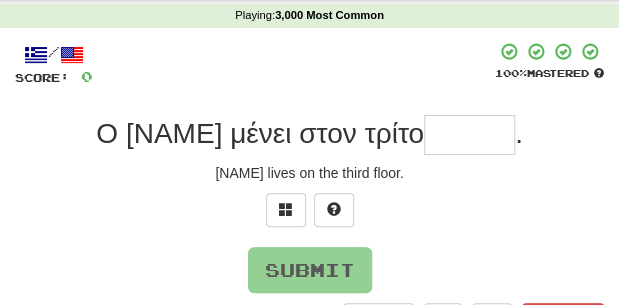 type on "*" 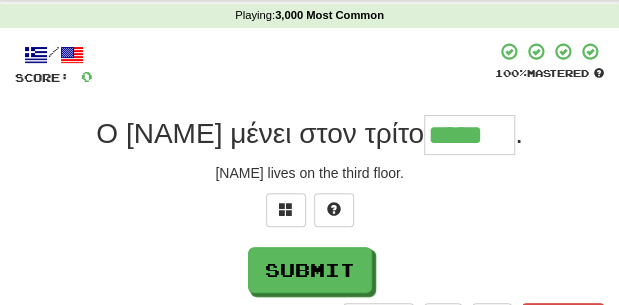type on "*****" 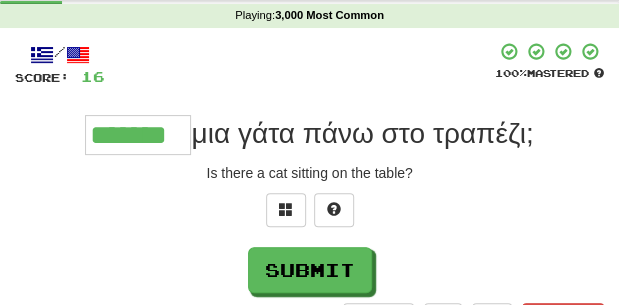 type on "*******" 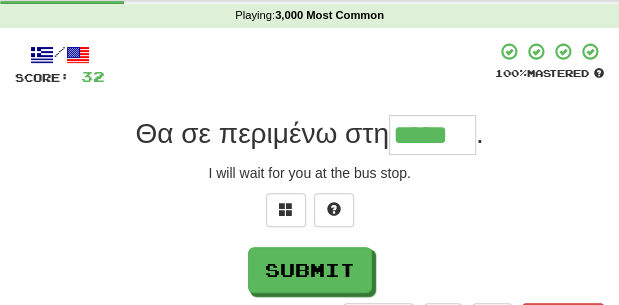 type on "*****" 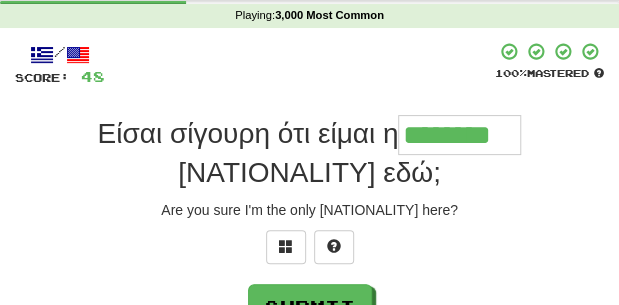 type on "********" 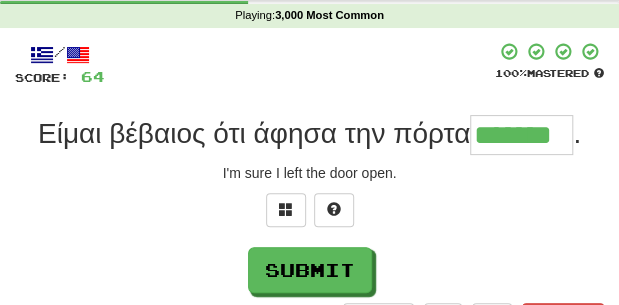 type on "*******" 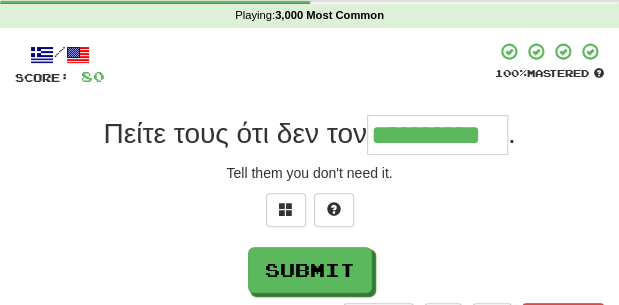 type on "**********" 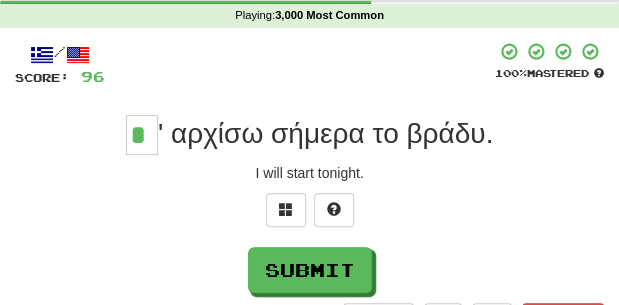 type on "*" 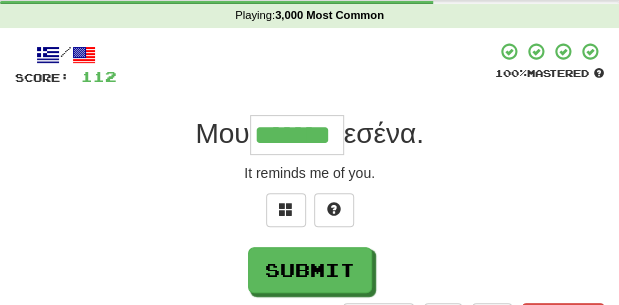type on "*******" 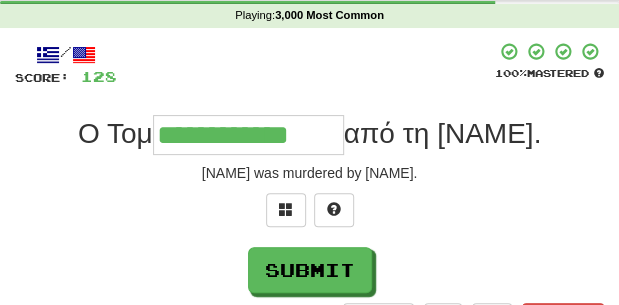 type on "**********" 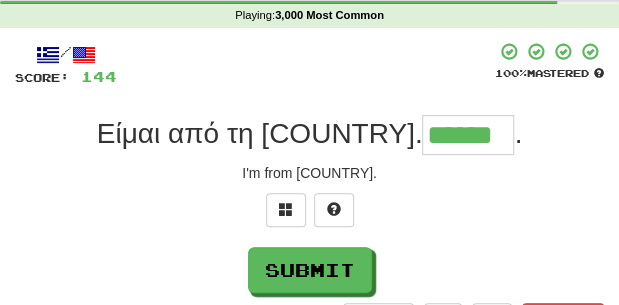 type on "******" 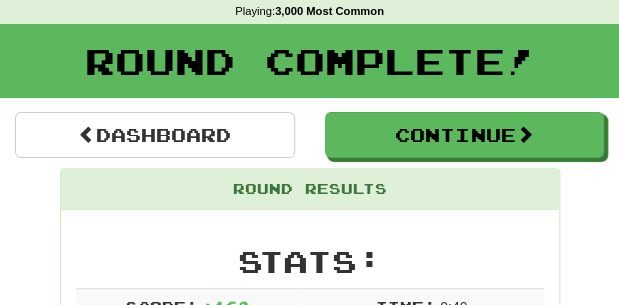 scroll, scrollTop: 69, scrollLeft: 0, axis: vertical 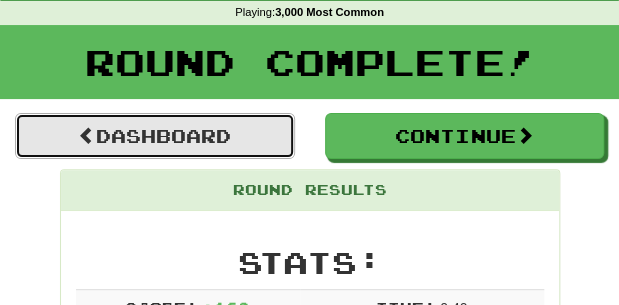 click on "Dashboard" at bounding box center (155, 136) 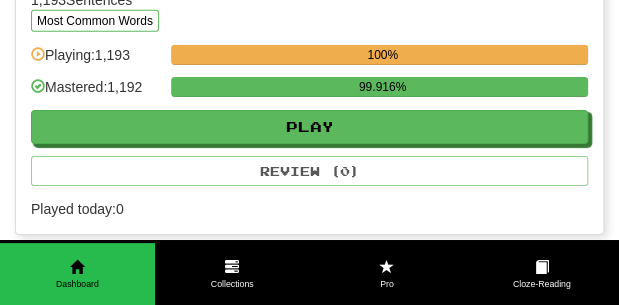 scroll, scrollTop: 1618, scrollLeft: 0, axis: vertical 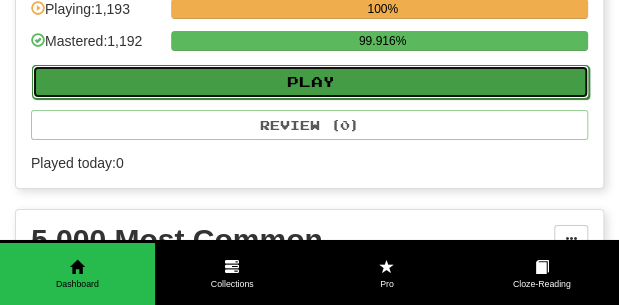 click on "Play" at bounding box center (310, 82) 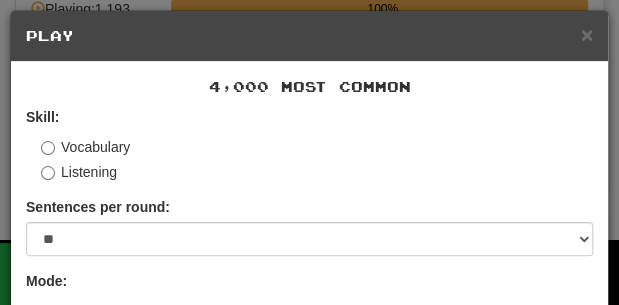scroll, scrollTop: 139, scrollLeft: 0, axis: vertical 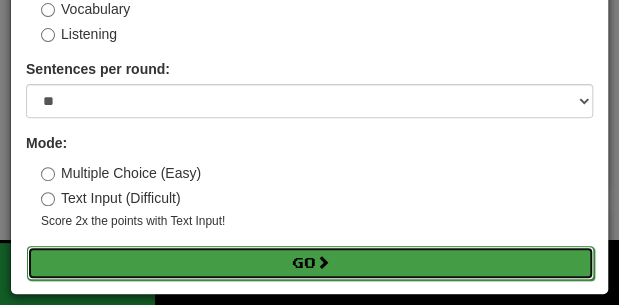 click on "Go" at bounding box center [310, 263] 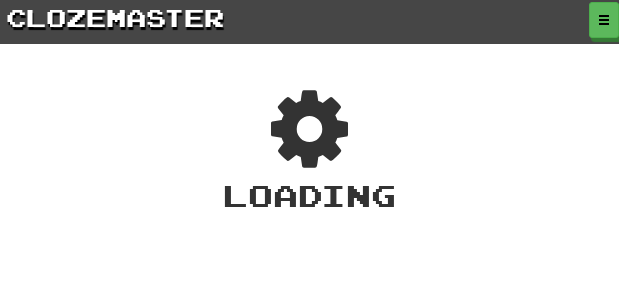 scroll, scrollTop: 0, scrollLeft: 0, axis: both 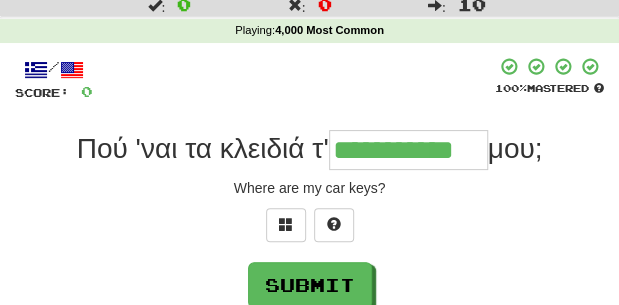 type on "**********" 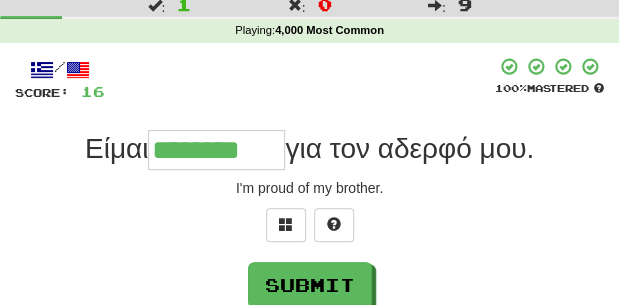 type on "********" 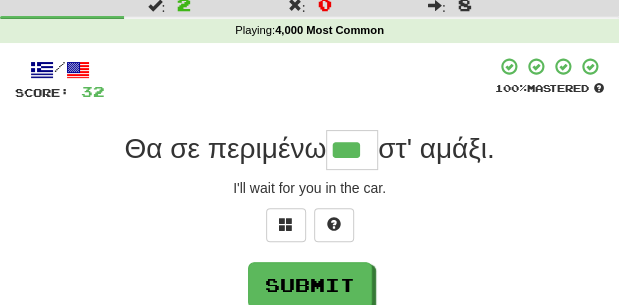 type on "***" 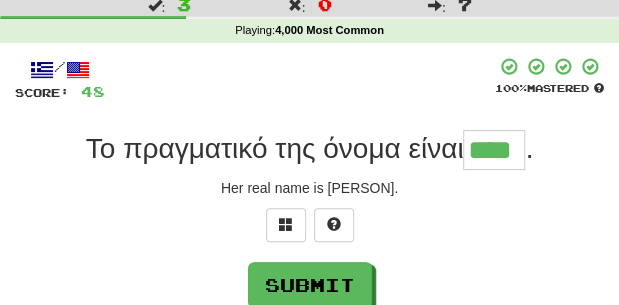 type on "****" 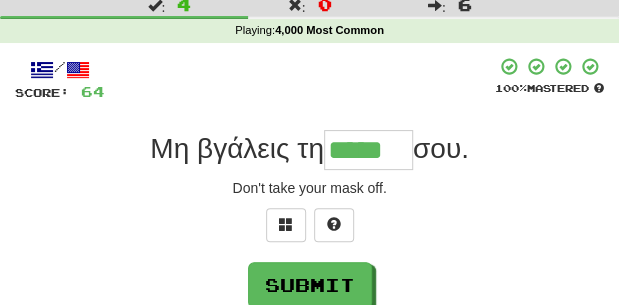 type on "*****" 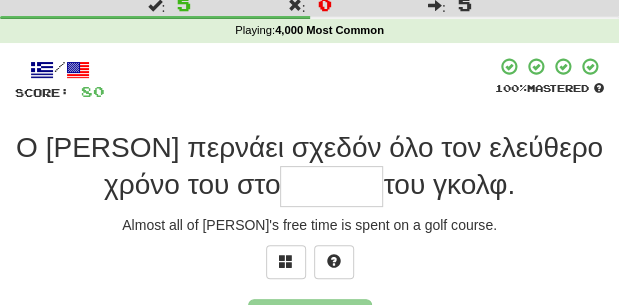 type on "*" 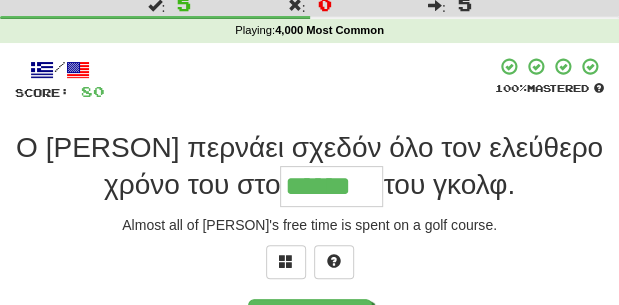 type on "******" 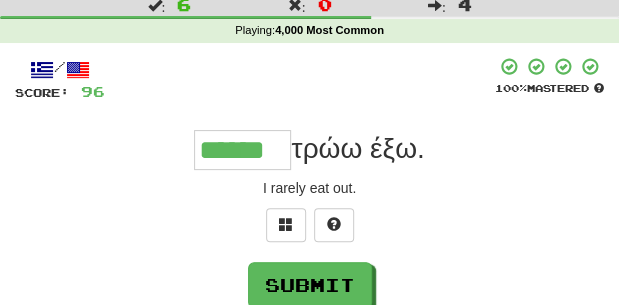 type on "******" 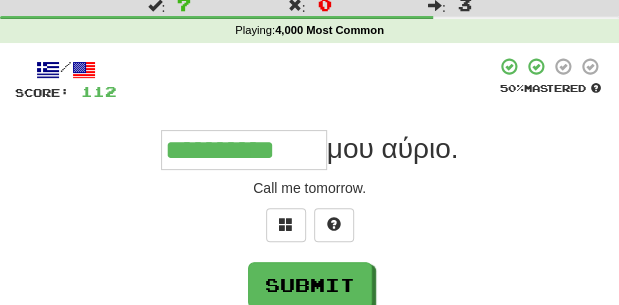 type on "**********" 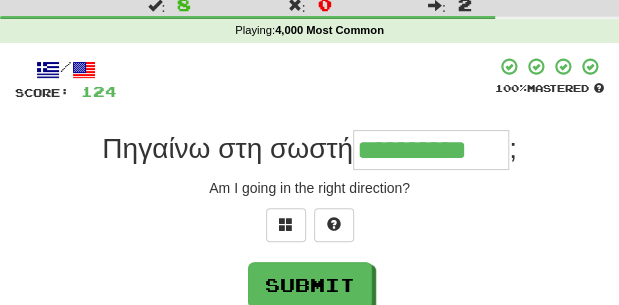 type on "**********" 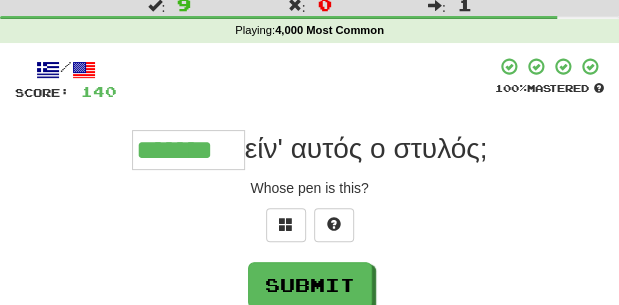 type on "*******" 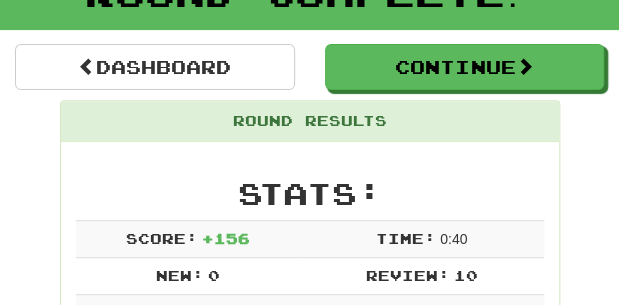 scroll, scrollTop: 137, scrollLeft: 0, axis: vertical 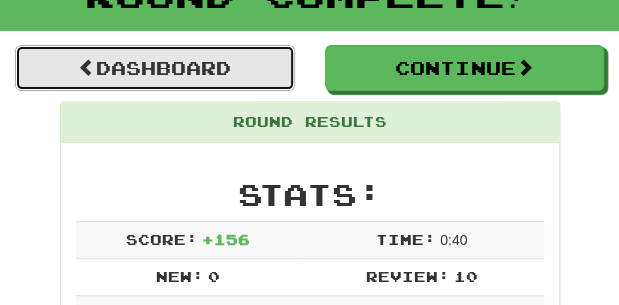 click on "Dashboard" at bounding box center (155, 68) 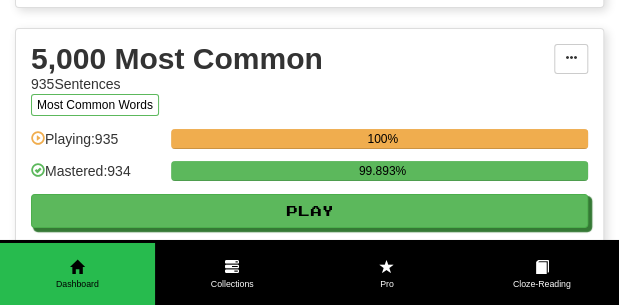 scroll, scrollTop: 1863, scrollLeft: 0, axis: vertical 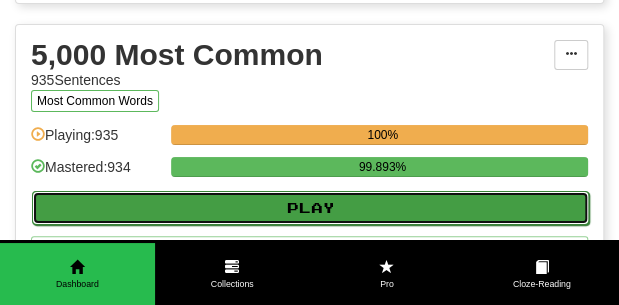 click on "Play" at bounding box center (310, 208) 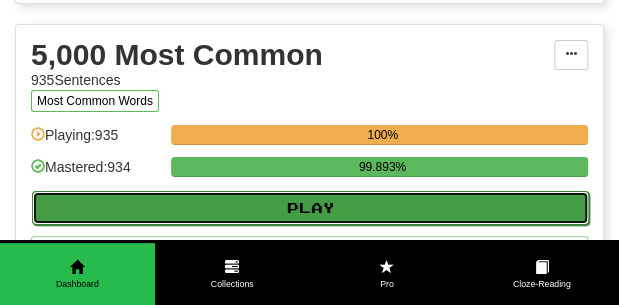 select on "**" 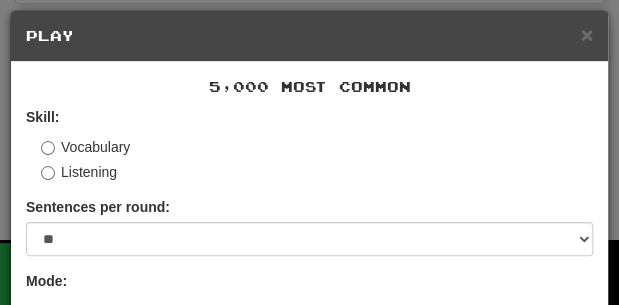 scroll, scrollTop: 139, scrollLeft: 0, axis: vertical 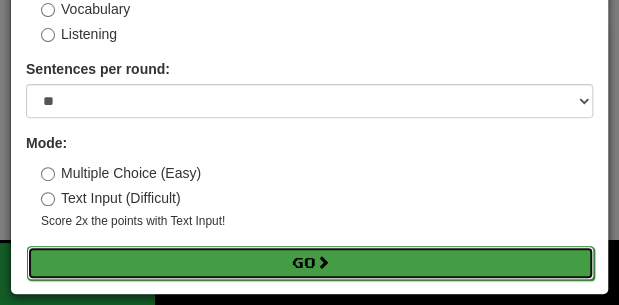 click on "Go" at bounding box center (310, 263) 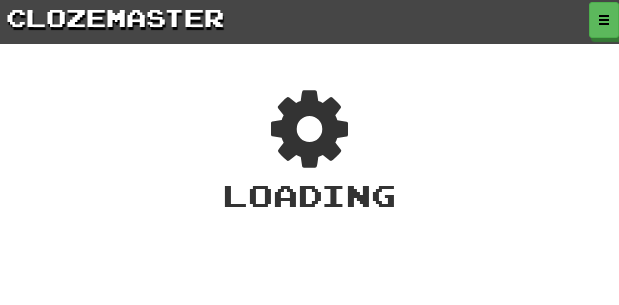 scroll, scrollTop: 0, scrollLeft: 0, axis: both 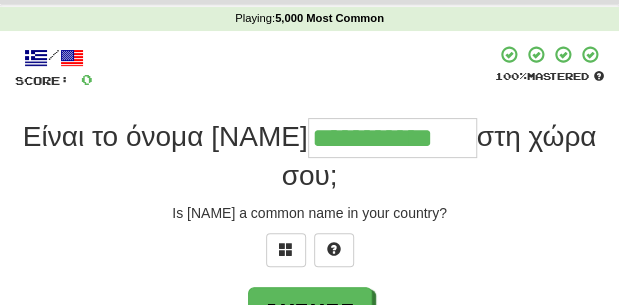 type on "**********" 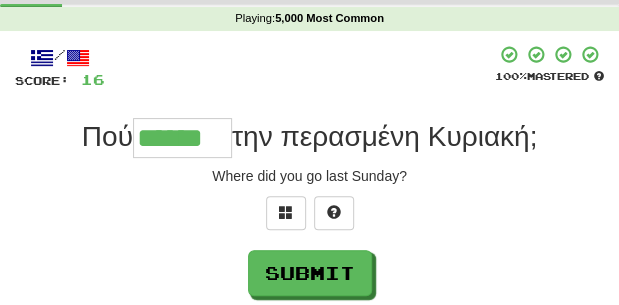 type on "******" 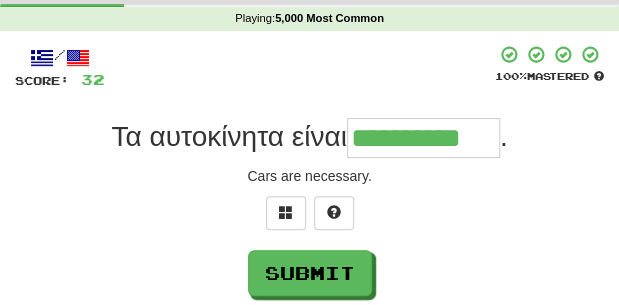 type on "**********" 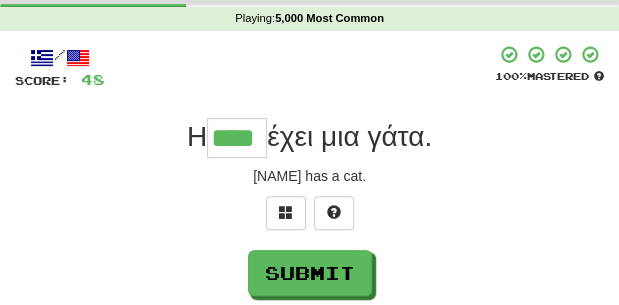 type on "****" 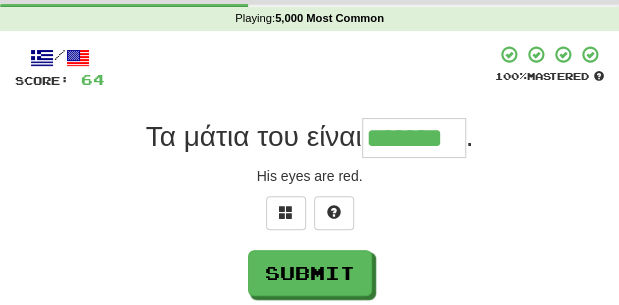 type on "*******" 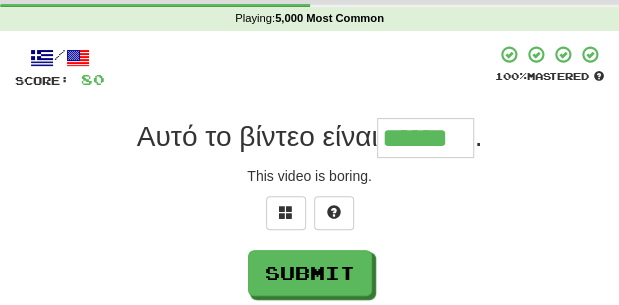 type on "******" 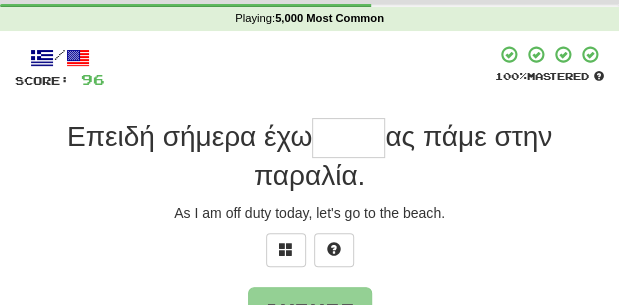 type on "*" 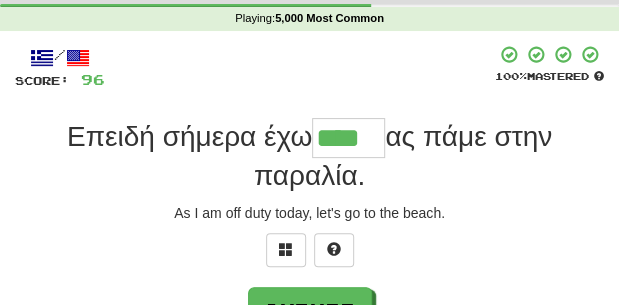 type on "****" 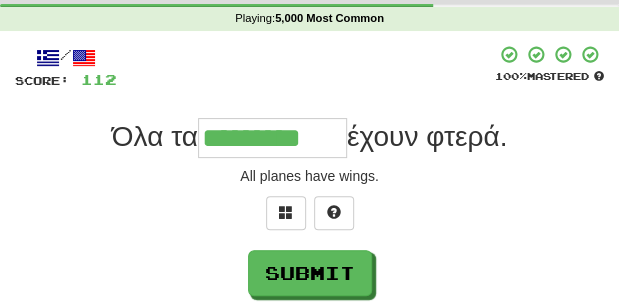 type on "*********" 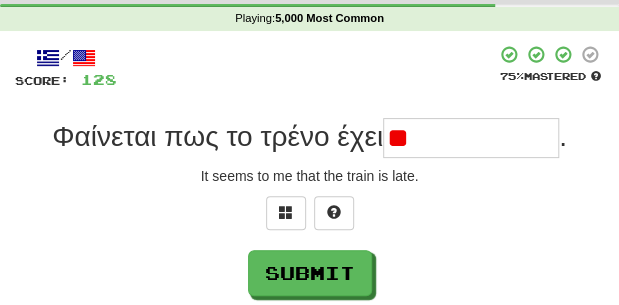 type on "*" 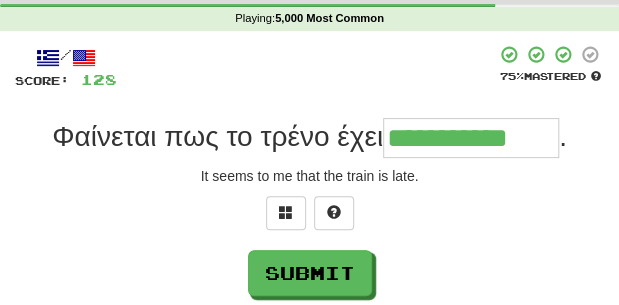 type on "**********" 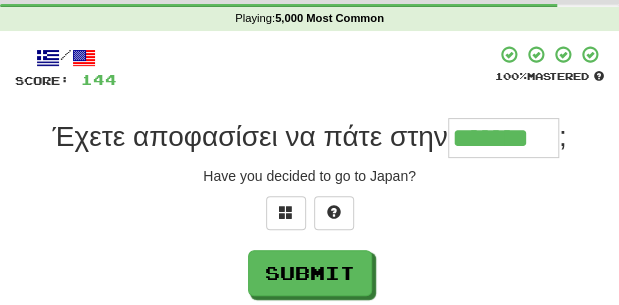 type on "*******" 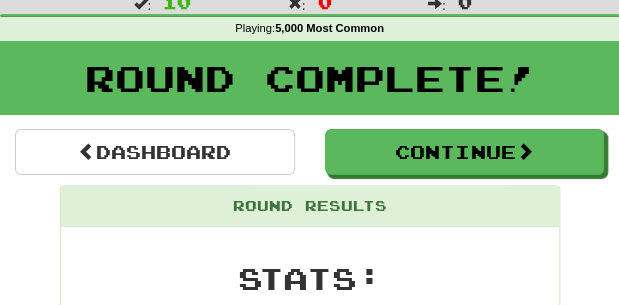 scroll, scrollTop: 52, scrollLeft: 0, axis: vertical 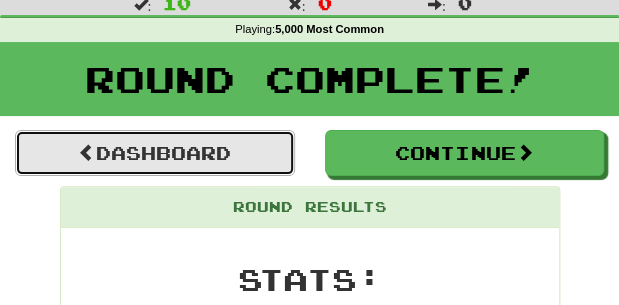 click on "Dashboard" at bounding box center (155, 153) 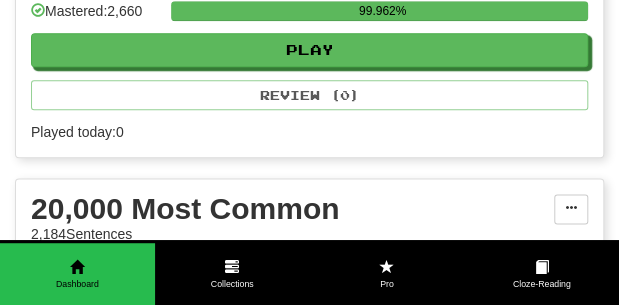 scroll, scrollTop: 2388, scrollLeft: 0, axis: vertical 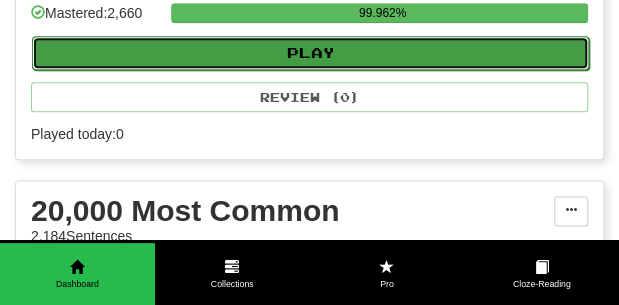 click on "Play" at bounding box center [310, 53] 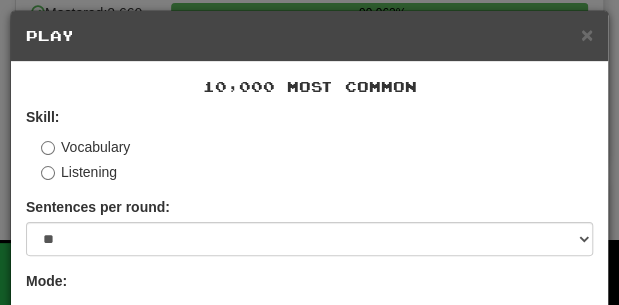 scroll, scrollTop: 139, scrollLeft: 0, axis: vertical 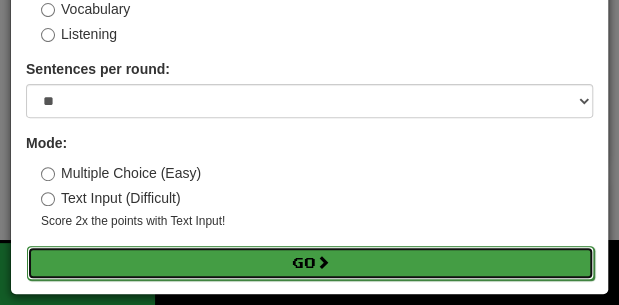 click on "Go" at bounding box center [310, 263] 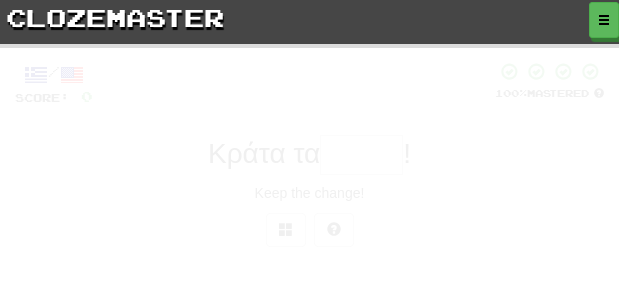 scroll, scrollTop: 0, scrollLeft: 0, axis: both 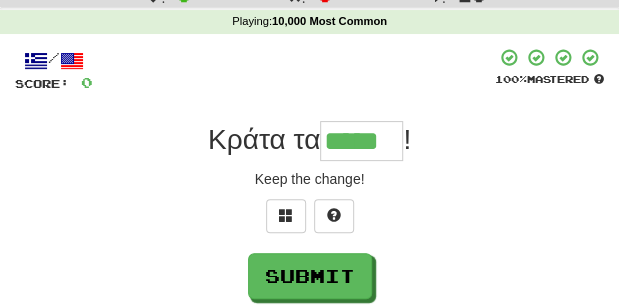 type on "*****" 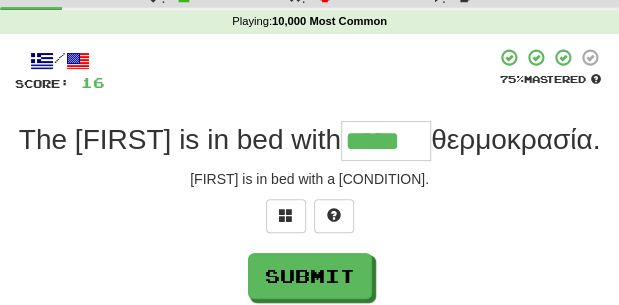 type on "*****" 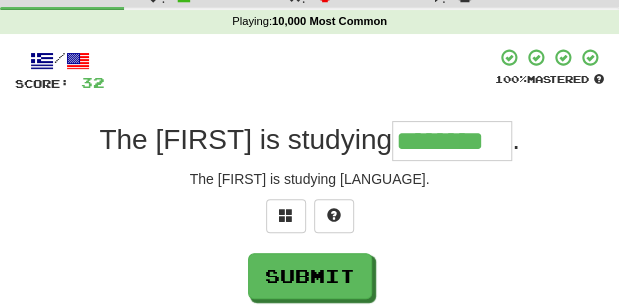 type on "********" 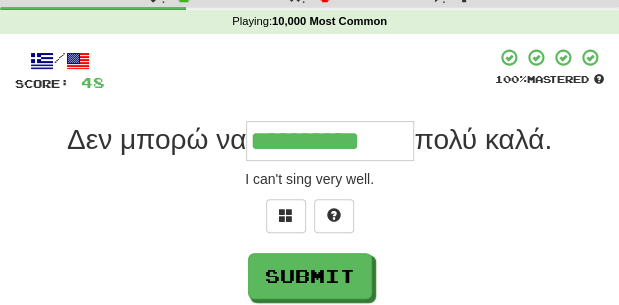 type on "**********" 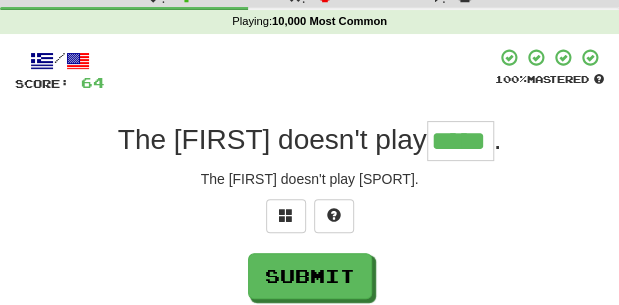 type on "*****" 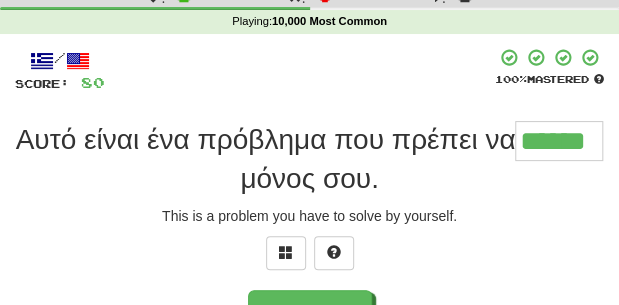 type on "******" 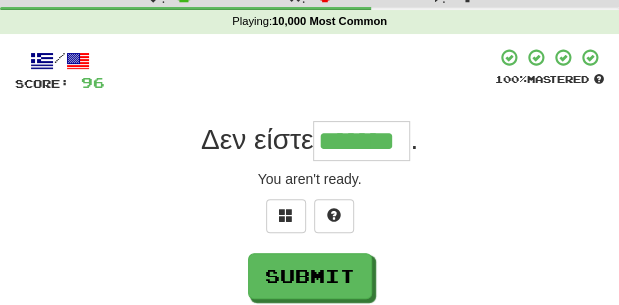 type on "*******" 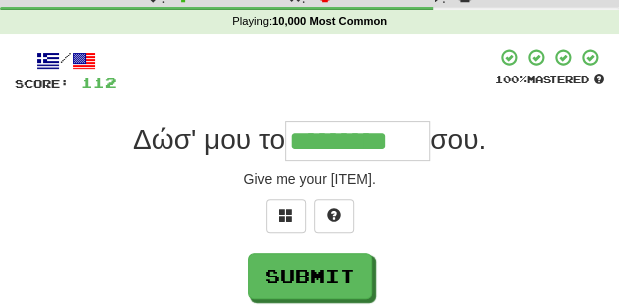 type on "*********" 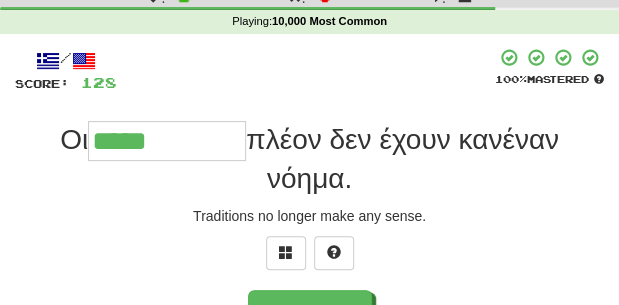type on "**********" 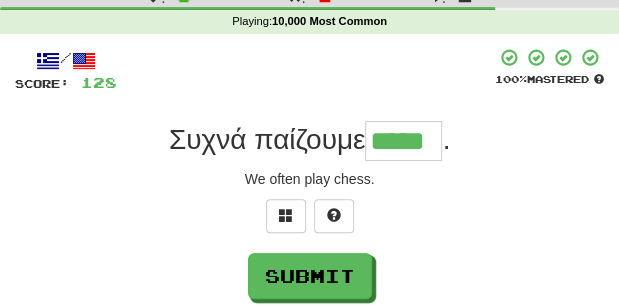 type on "*****" 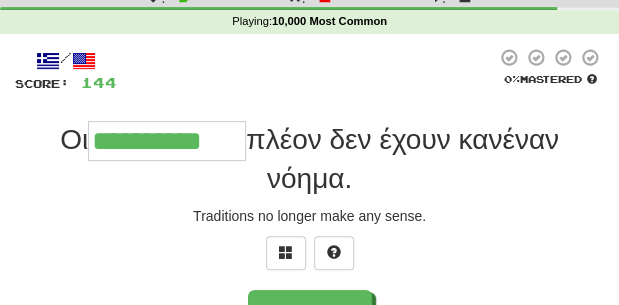 type on "**********" 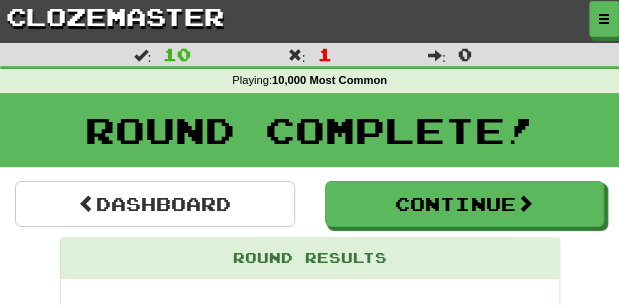 scroll, scrollTop: 0, scrollLeft: 0, axis: both 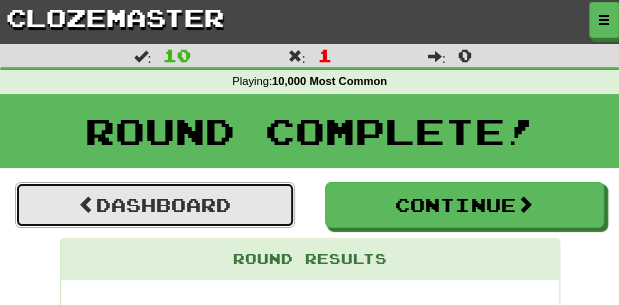 click on "Dashboard" at bounding box center (155, 205) 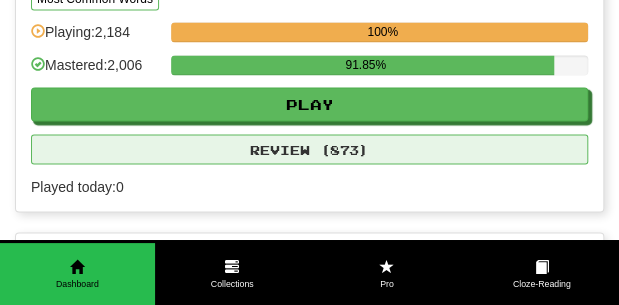 scroll, scrollTop: 2708, scrollLeft: 0, axis: vertical 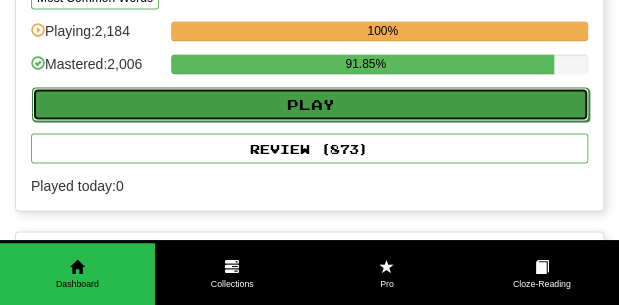 click on "Play" at bounding box center [310, 104] 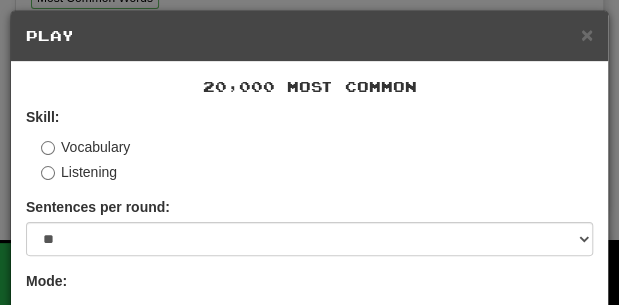 scroll, scrollTop: 139, scrollLeft: 0, axis: vertical 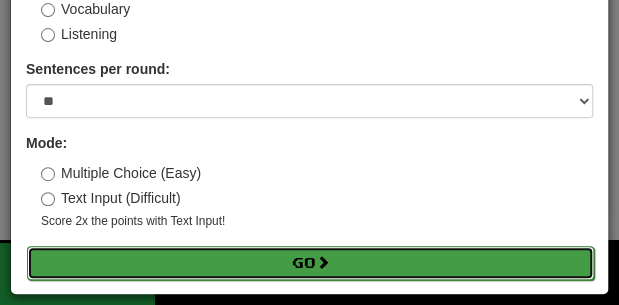click on "Go" at bounding box center [310, 263] 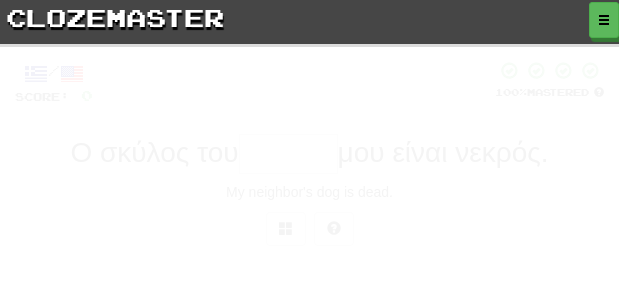 scroll, scrollTop: 0, scrollLeft: 0, axis: both 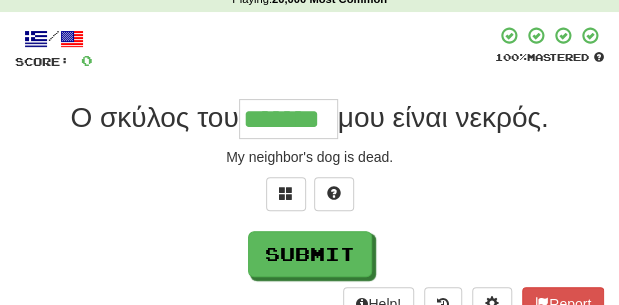 type on "*******" 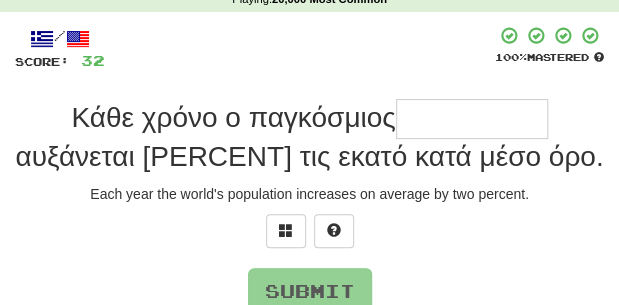 type on "*" 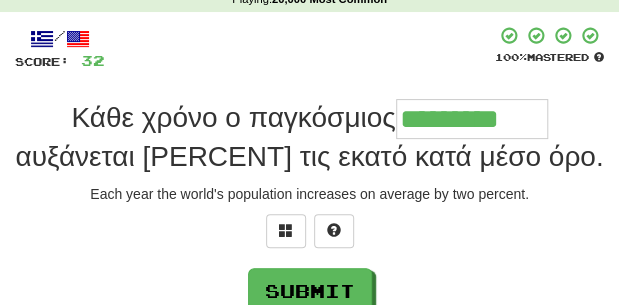 type on "*********" 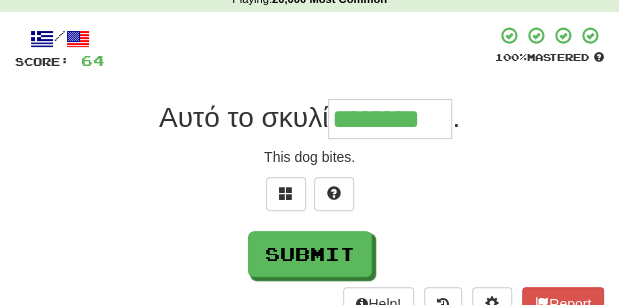 type on "********" 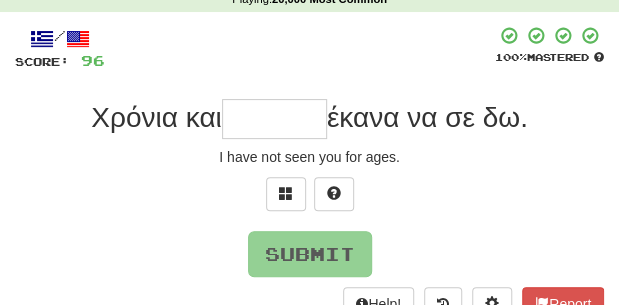 type on "*" 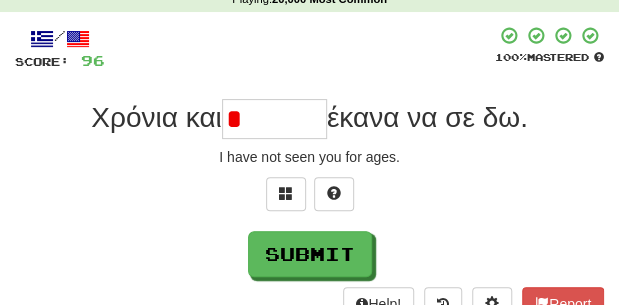type on "*******" 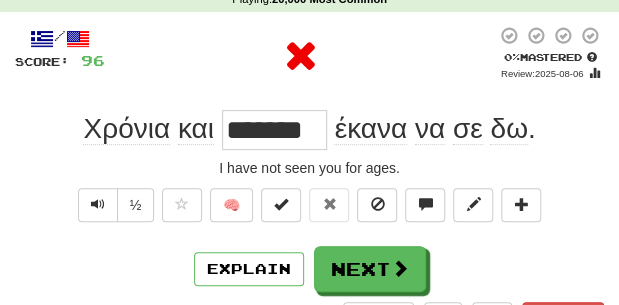scroll, scrollTop: 0, scrollLeft: 0, axis: both 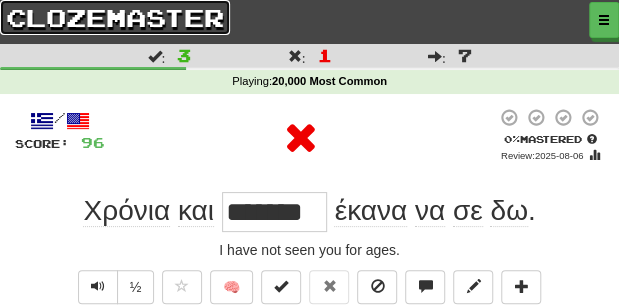 click on "clozemaster" at bounding box center [115, 17] 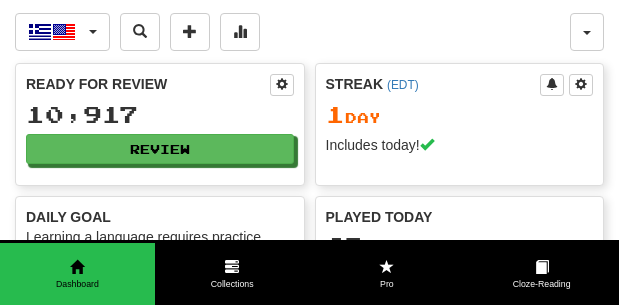 scroll, scrollTop: 0, scrollLeft: 0, axis: both 